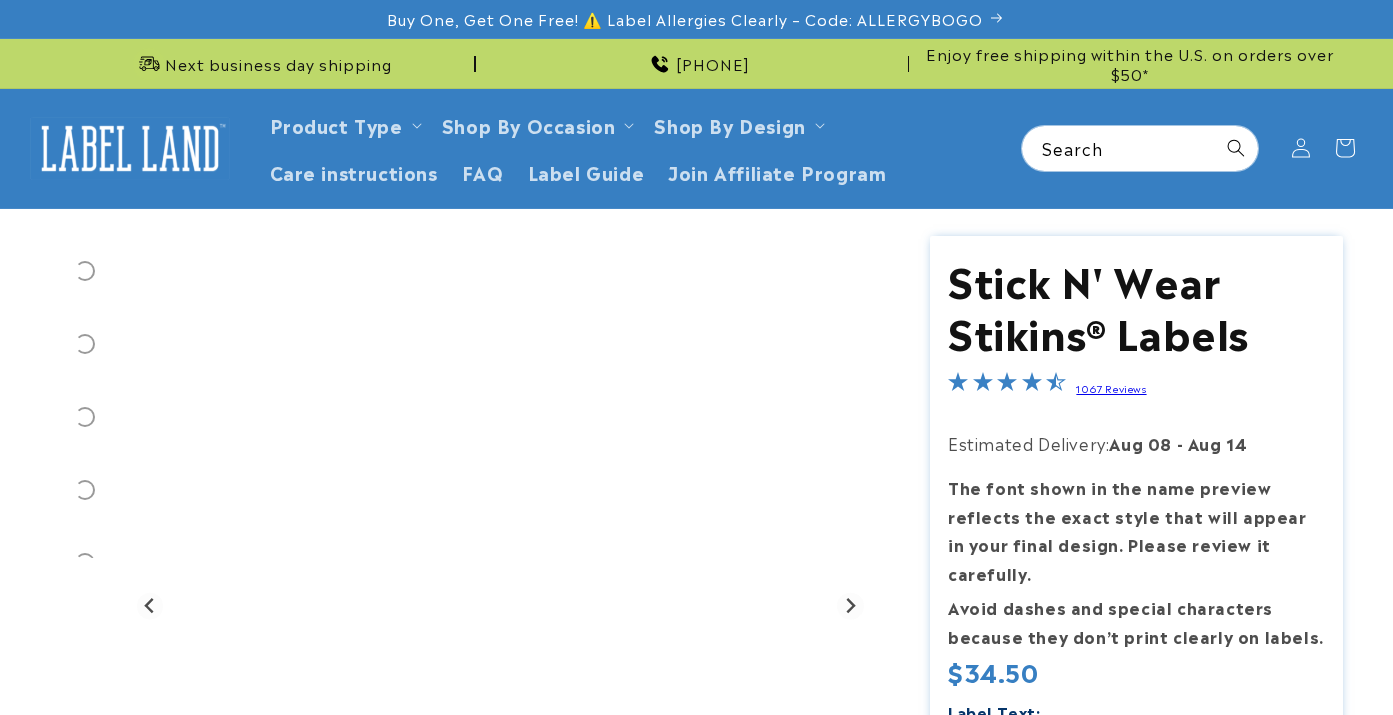 scroll, scrollTop: 0, scrollLeft: 0, axis: both 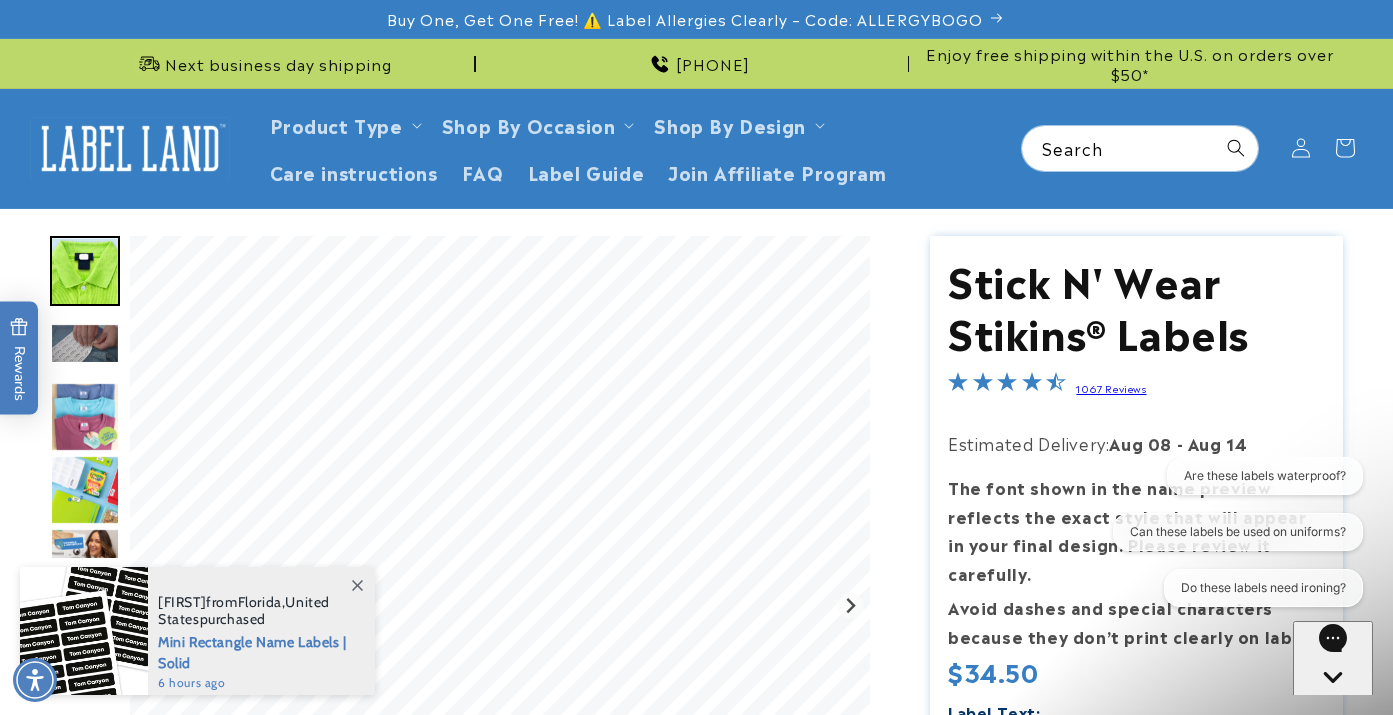 click on "Mini Rectangle Name Labels | Solid" at bounding box center (256, 651) 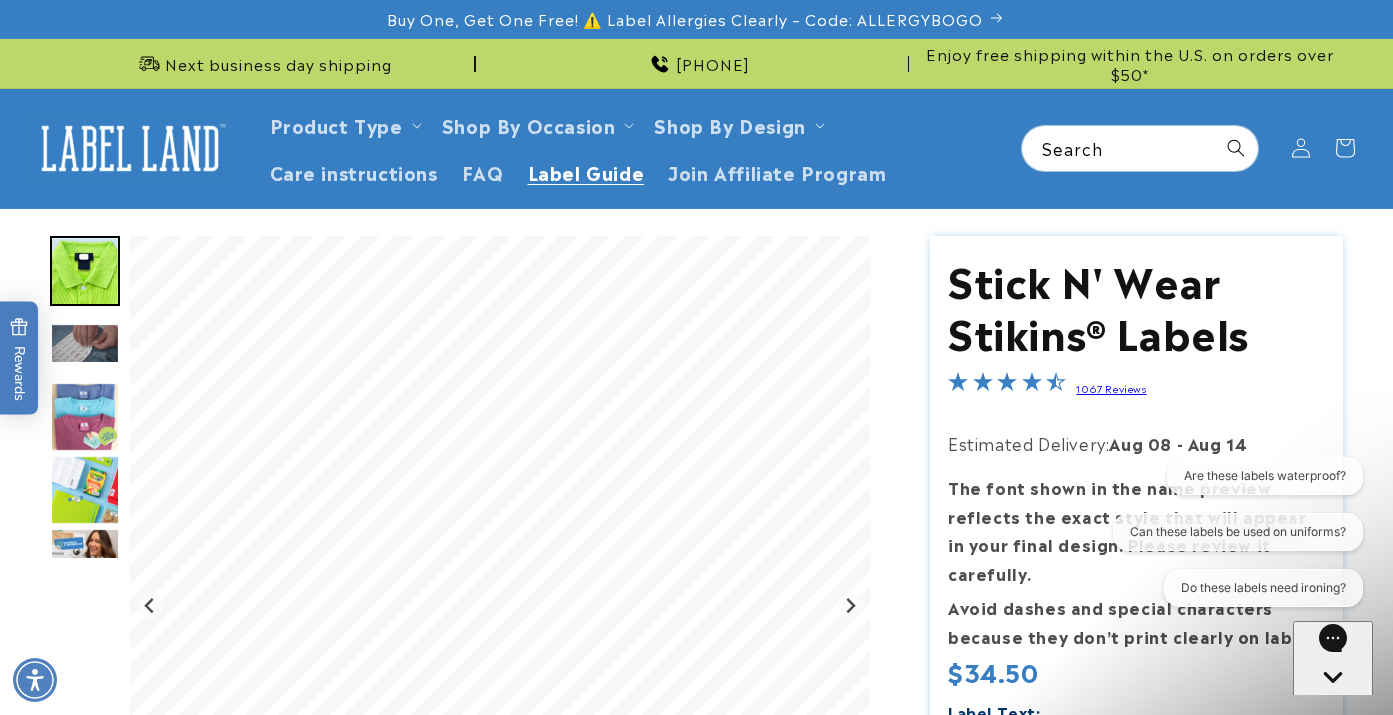 click on "Label Guide" at bounding box center [586, 171] 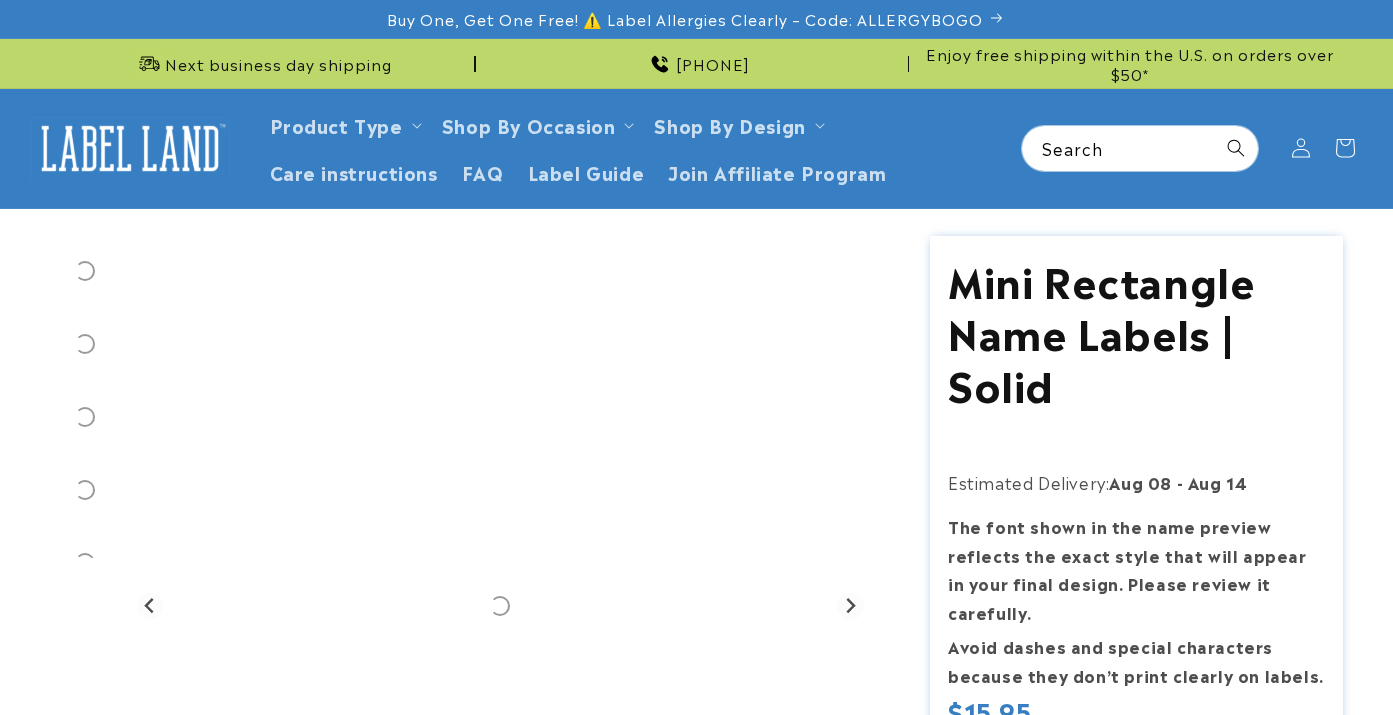 scroll, scrollTop: 0, scrollLeft: 0, axis: both 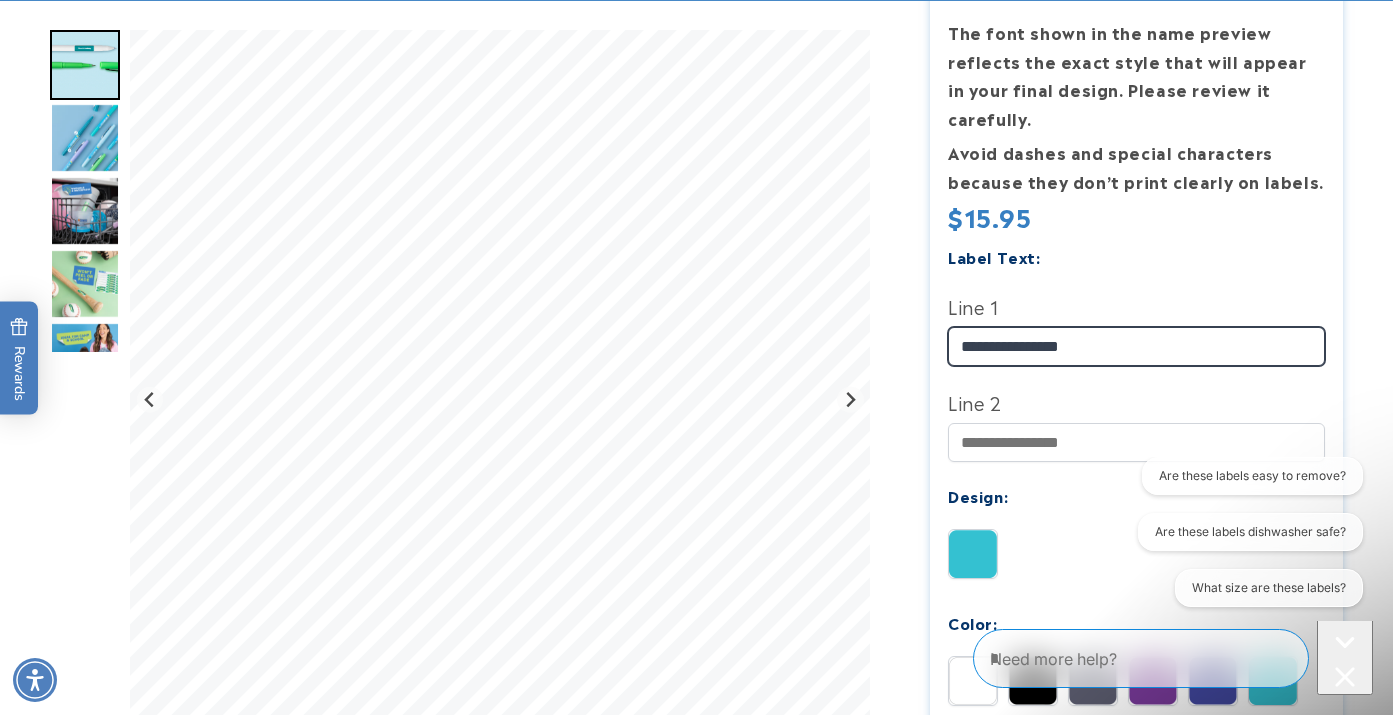 click on "**********" at bounding box center [1137, 346] 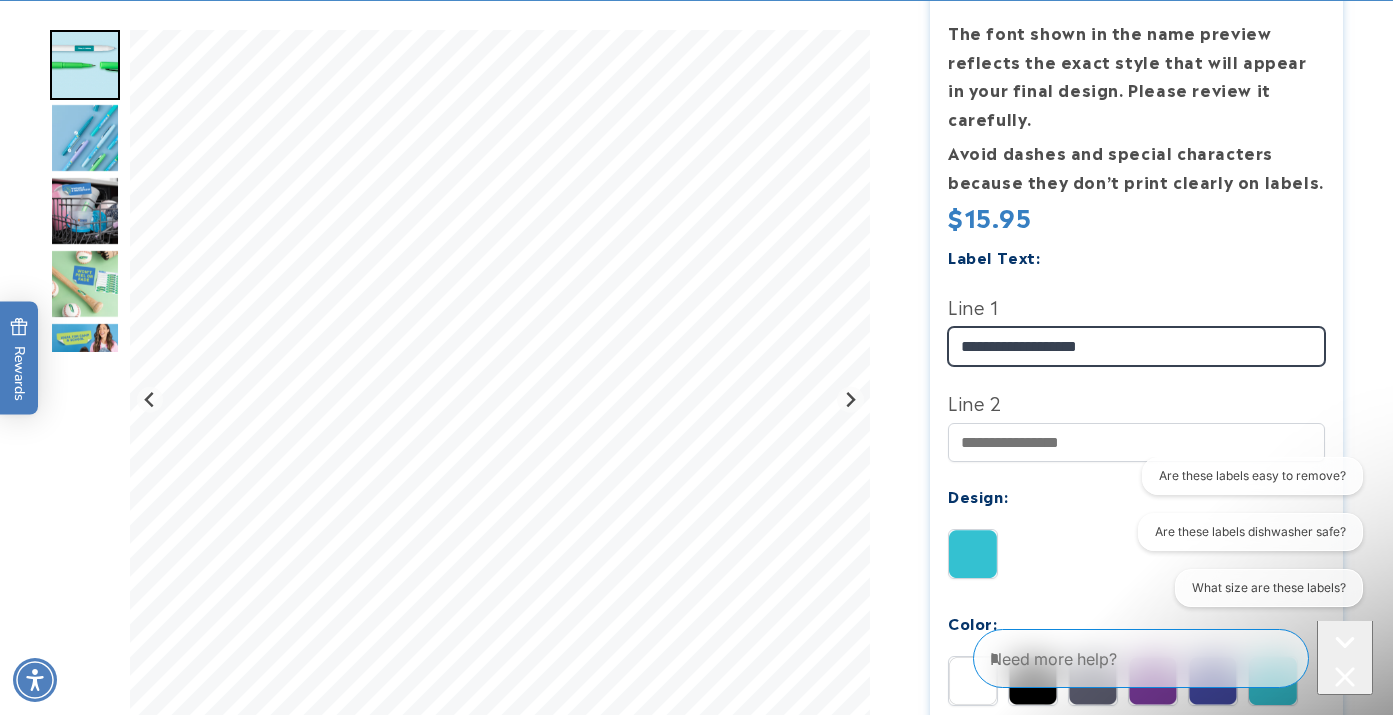click on "**********" at bounding box center [1137, 346] 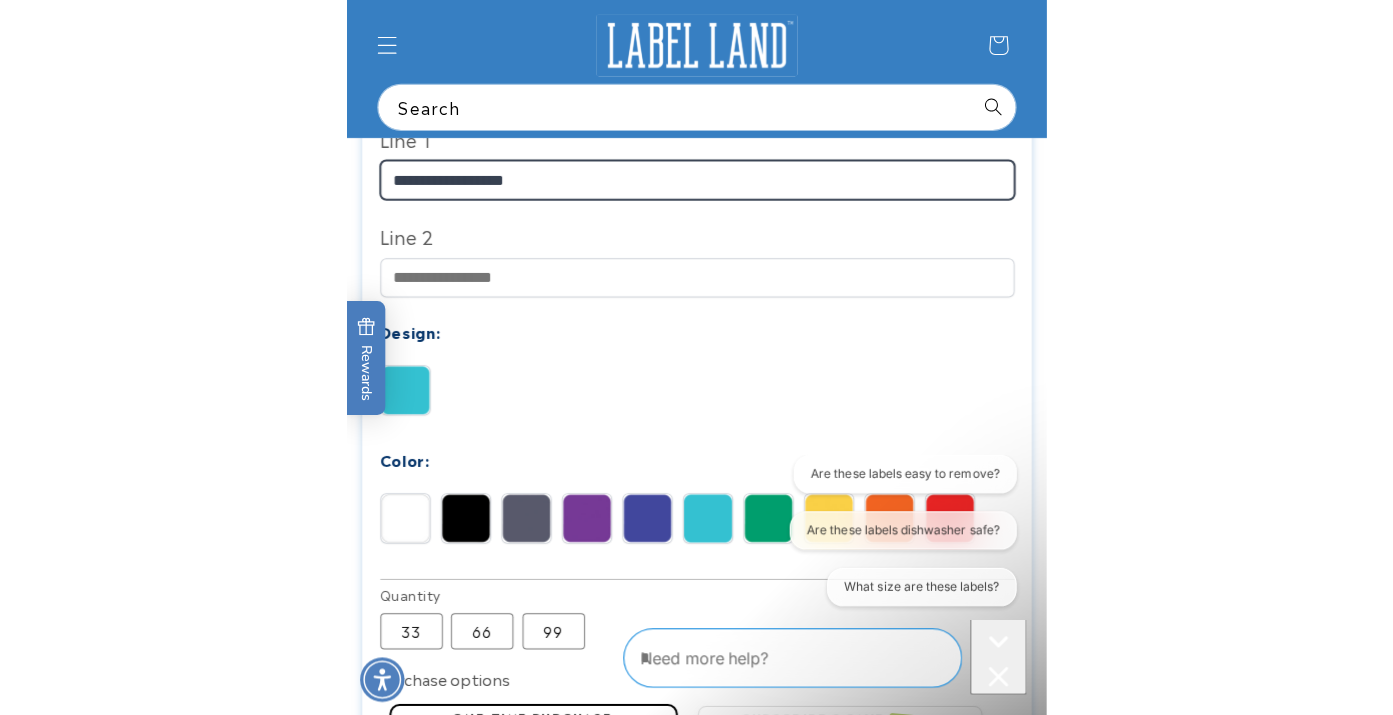 scroll, scrollTop: 461, scrollLeft: 0, axis: vertical 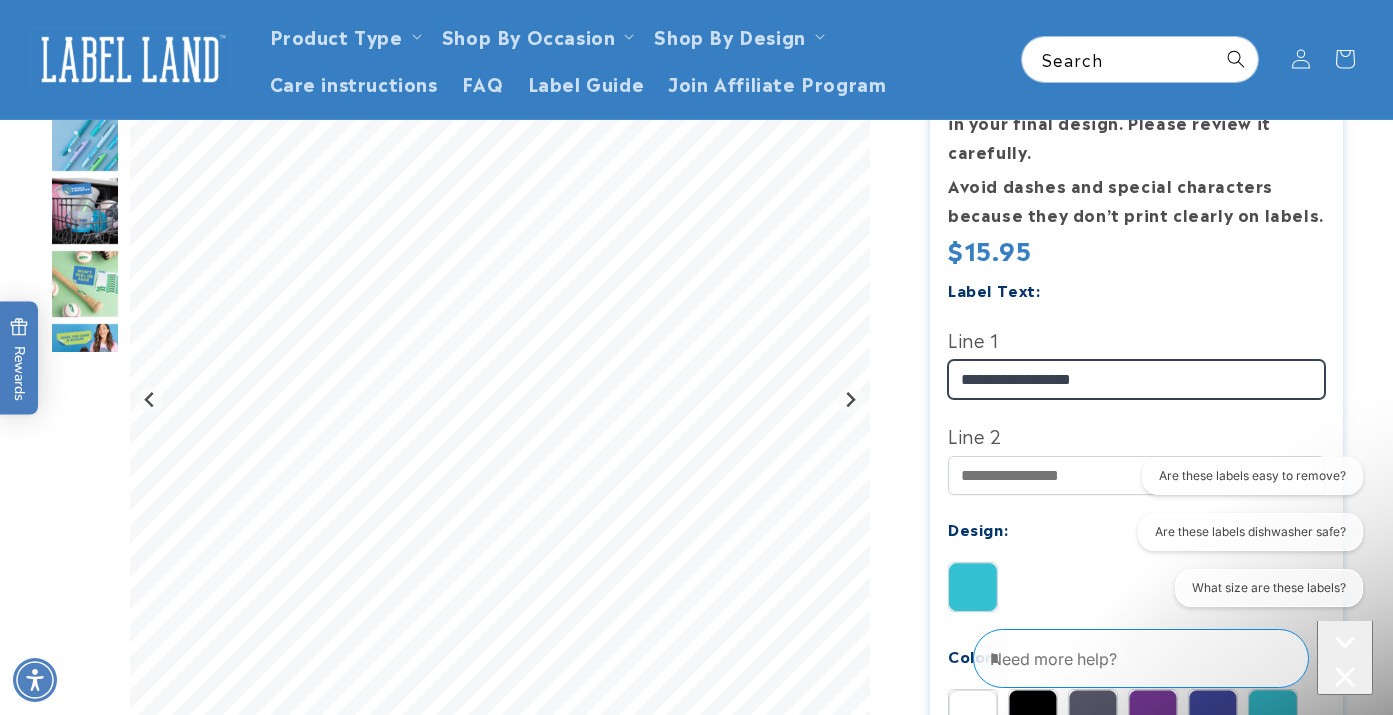 type on "**********" 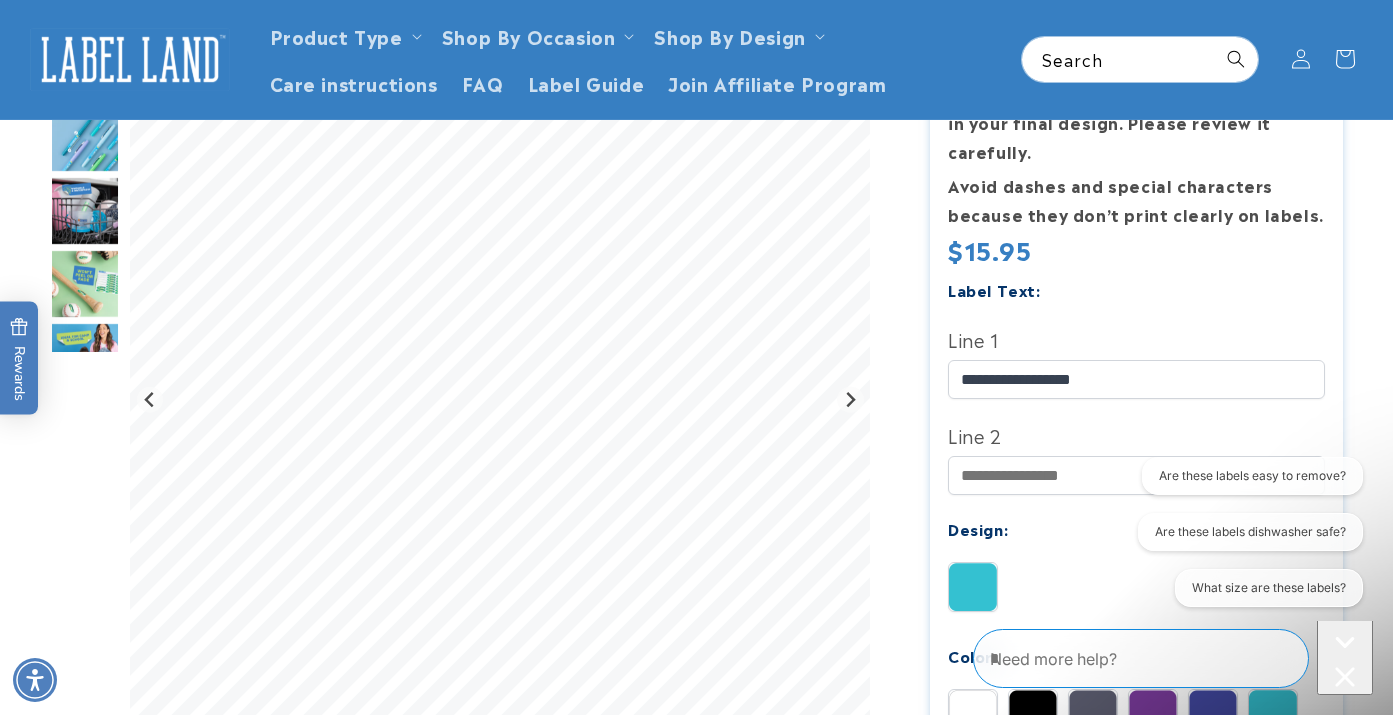 click at bounding box center [85, 138] 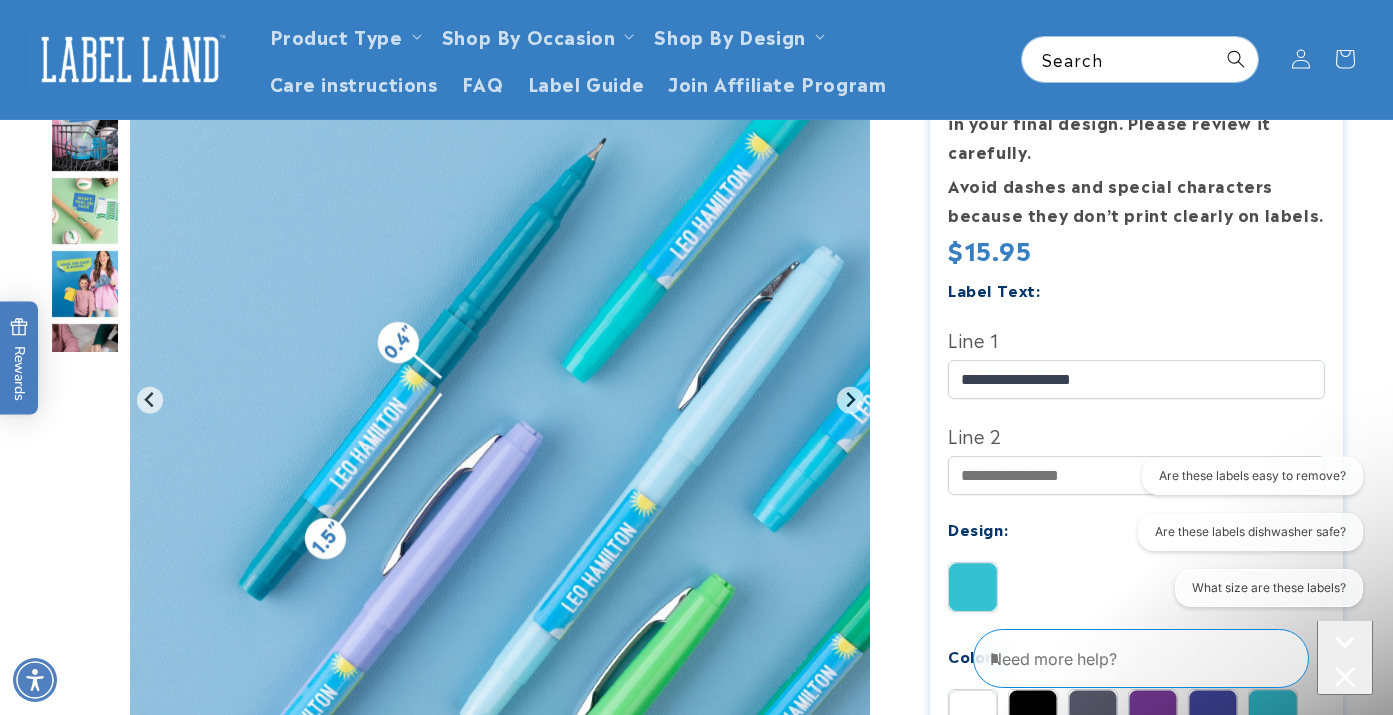 click at bounding box center (85, 211) 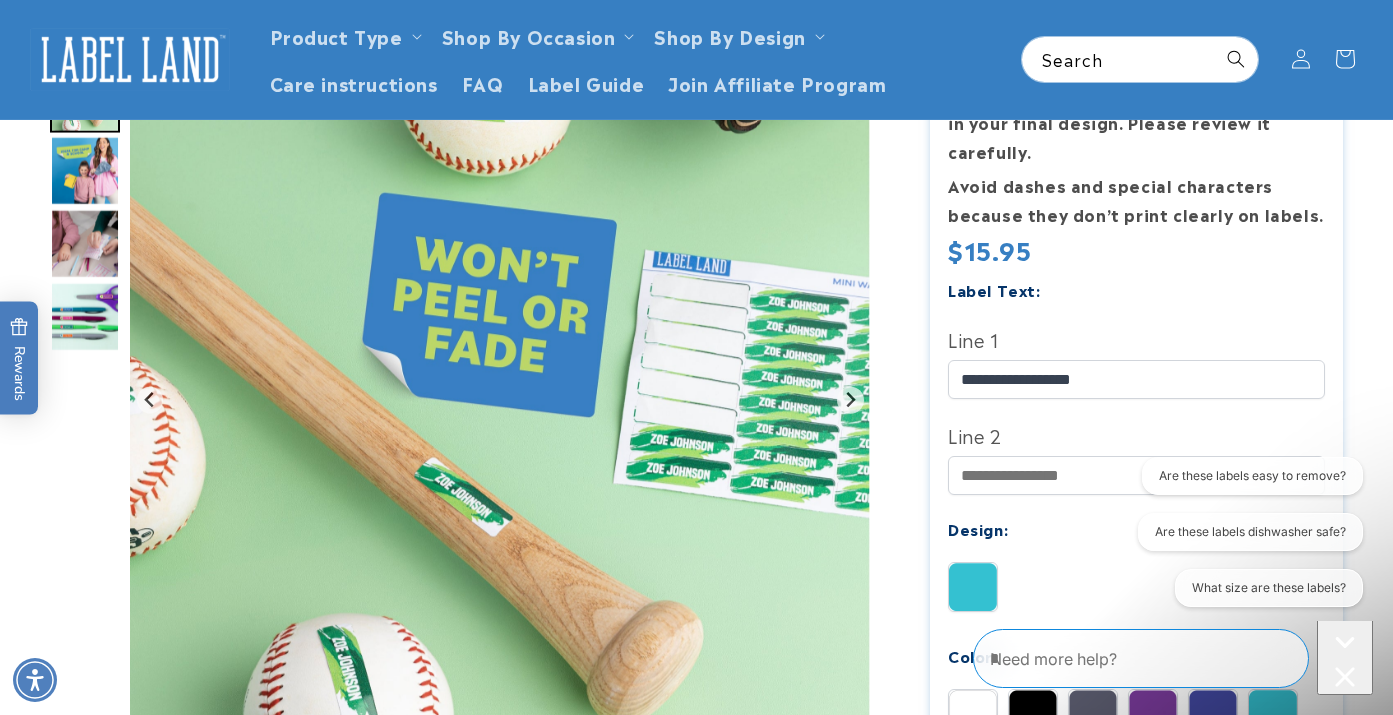 click at bounding box center (85, 244) 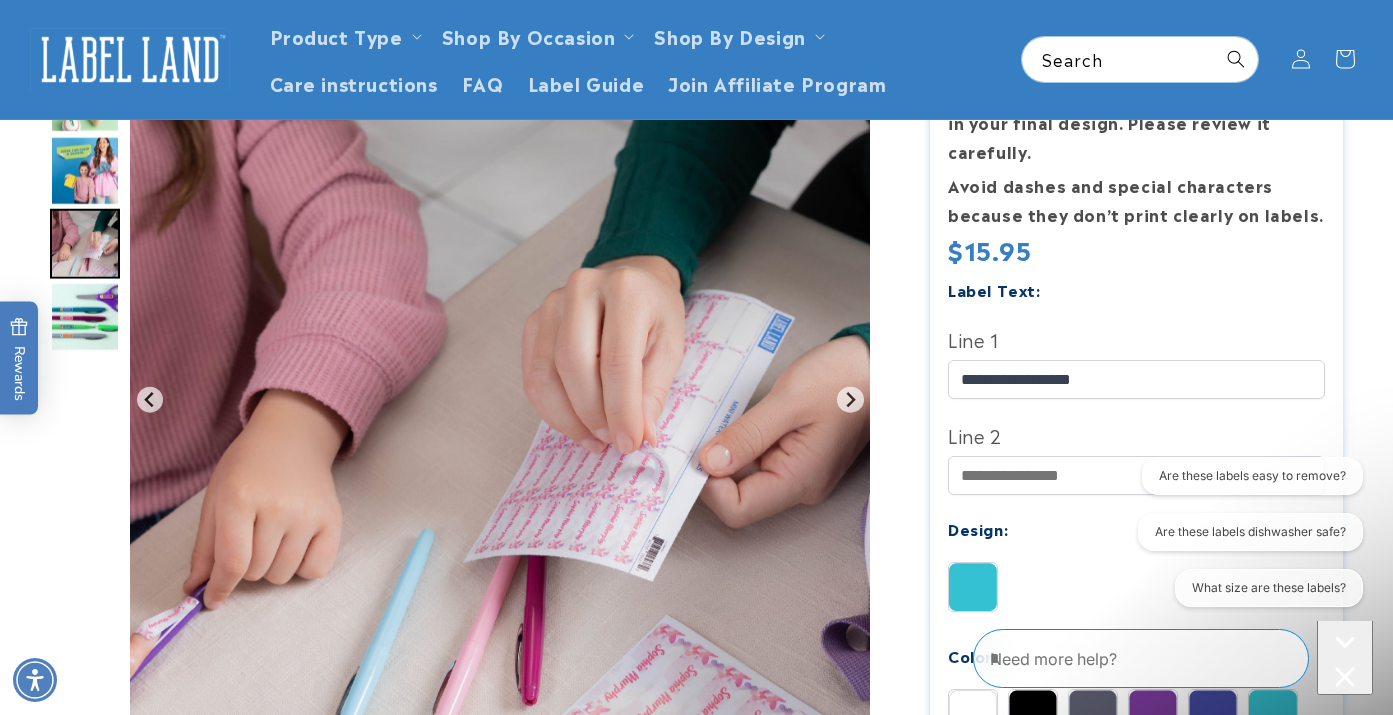 click at bounding box center (85, 317) 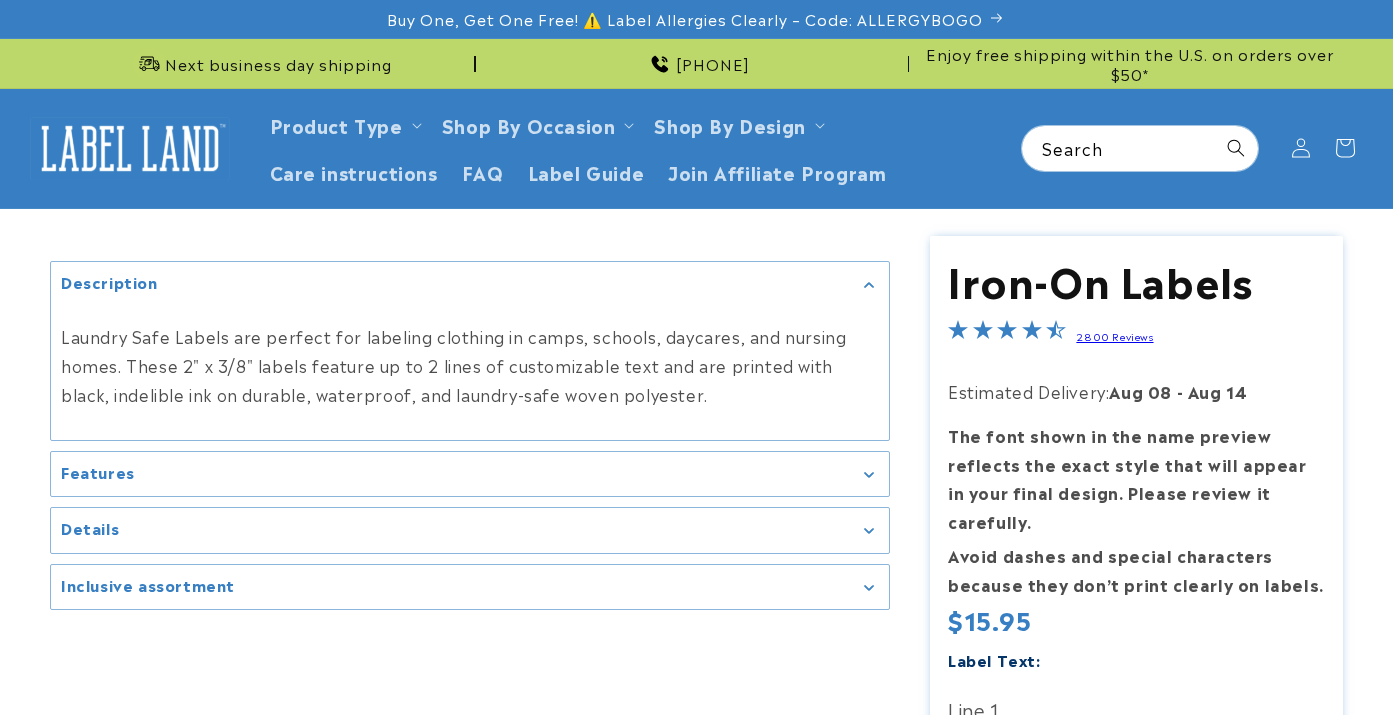 scroll, scrollTop: 0, scrollLeft: 0, axis: both 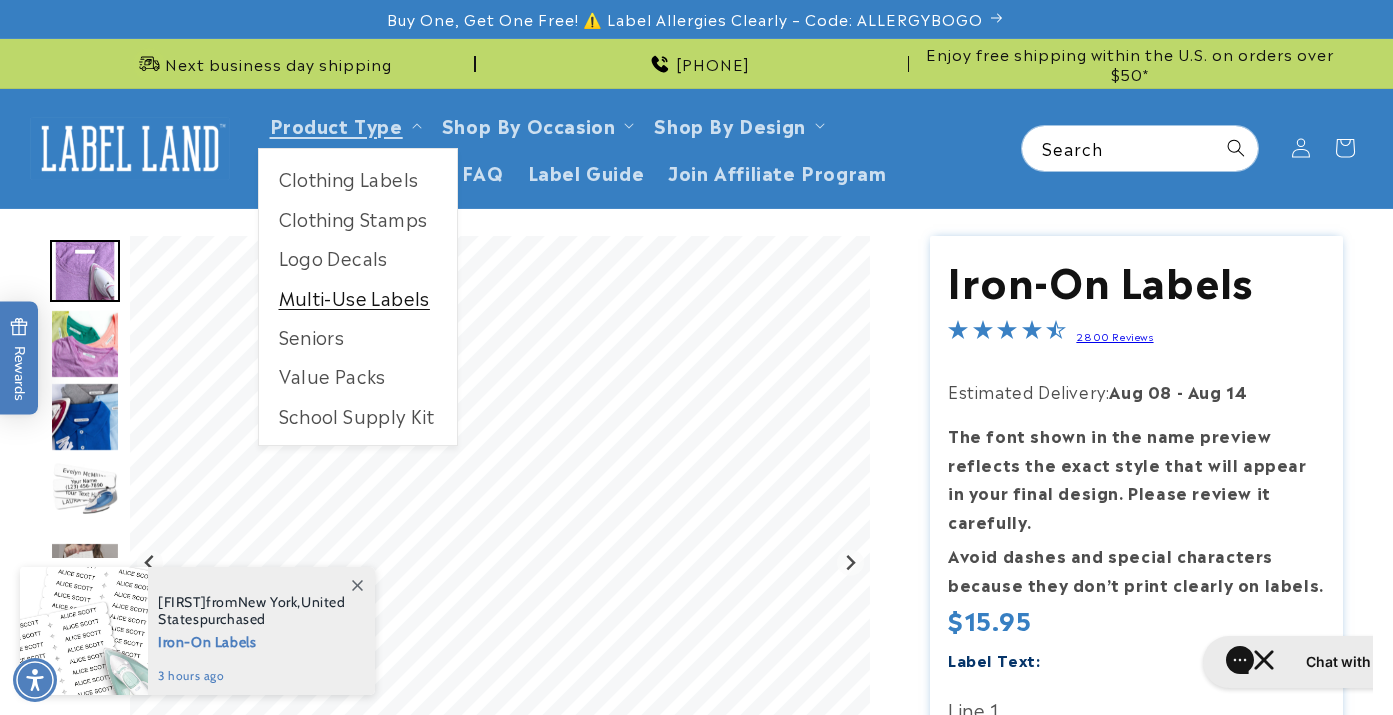 click on "Multi-Use Labels" at bounding box center (358, 297) 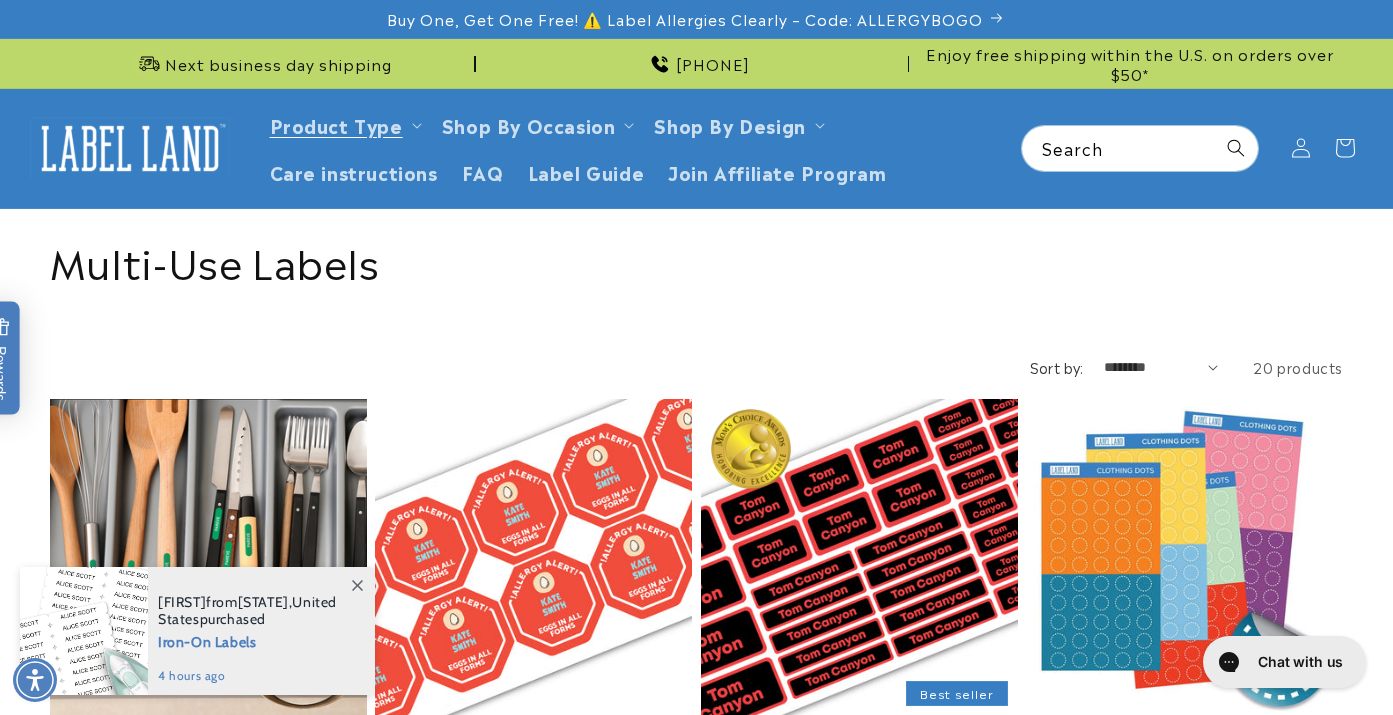 scroll, scrollTop: 0, scrollLeft: 0, axis: both 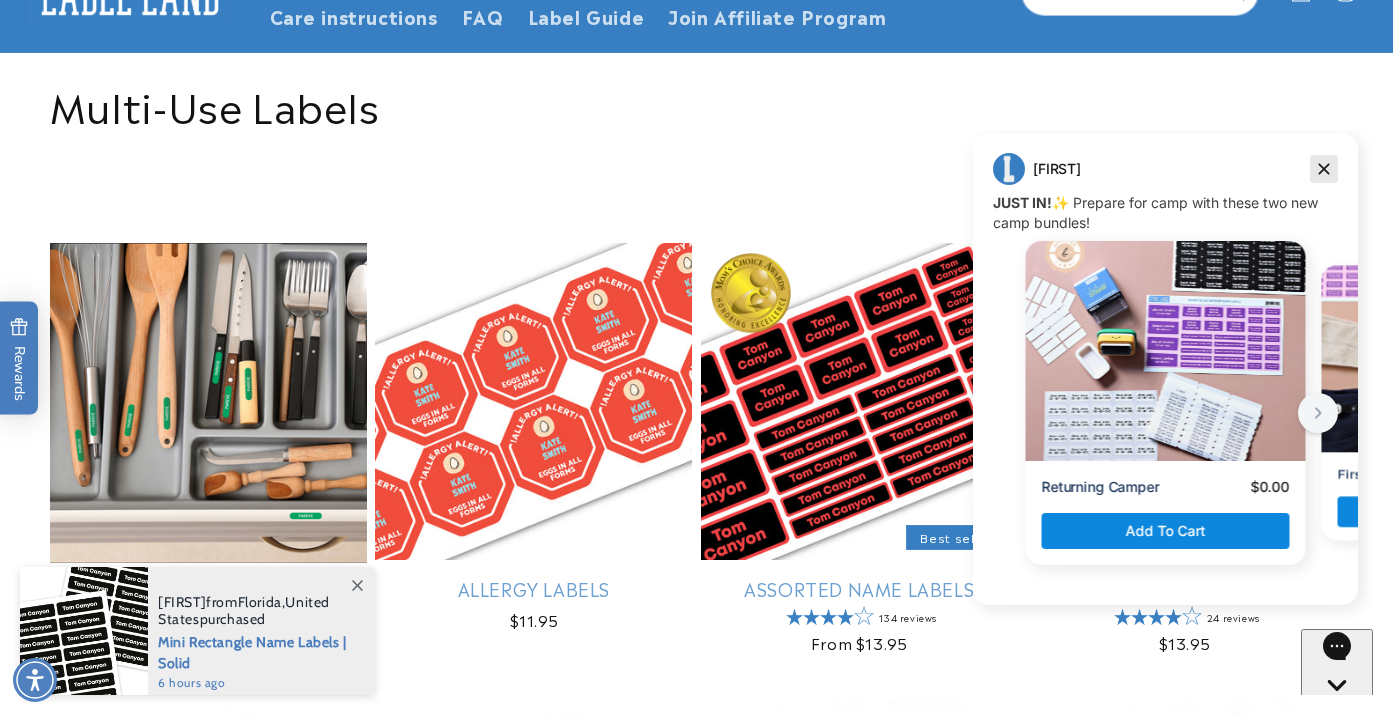 click 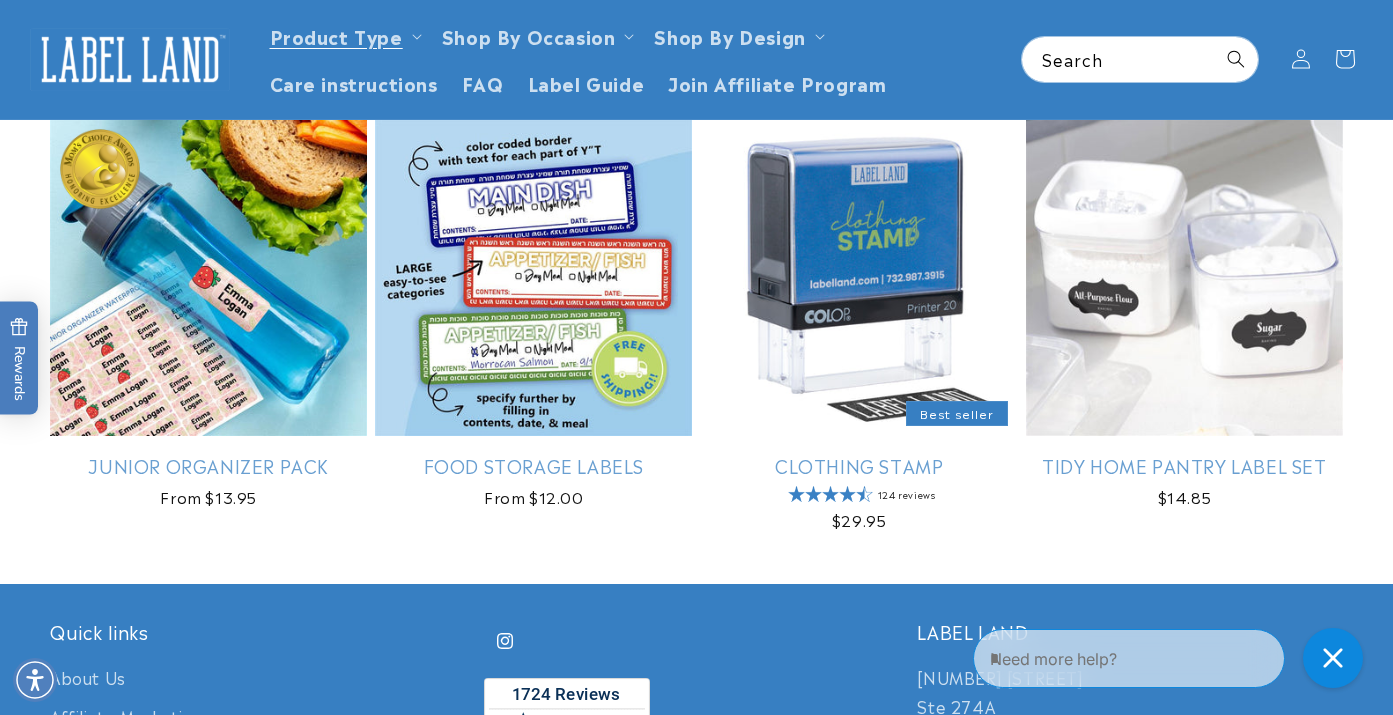 scroll, scrollTop: 2045, scrollLeft: 0, axis: vertical 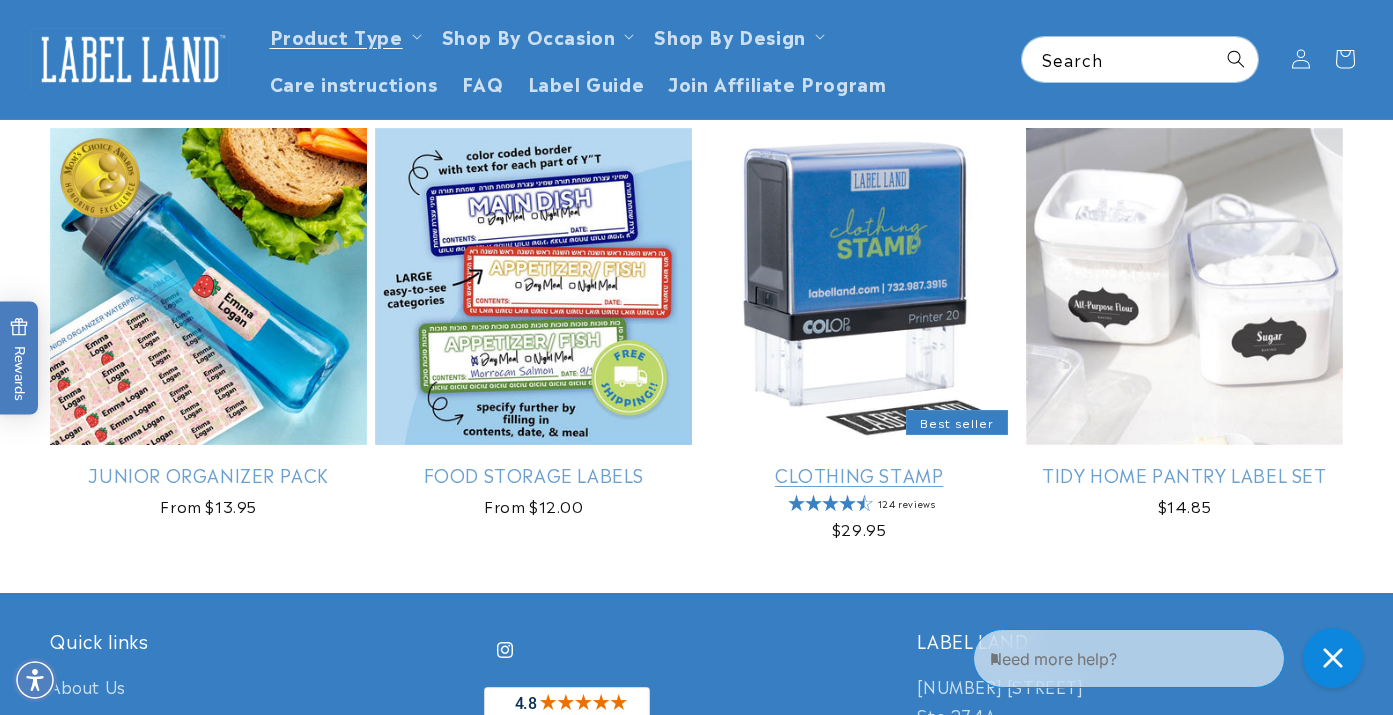 click on "Clothing Stamp" at bounding box center (859, 474) 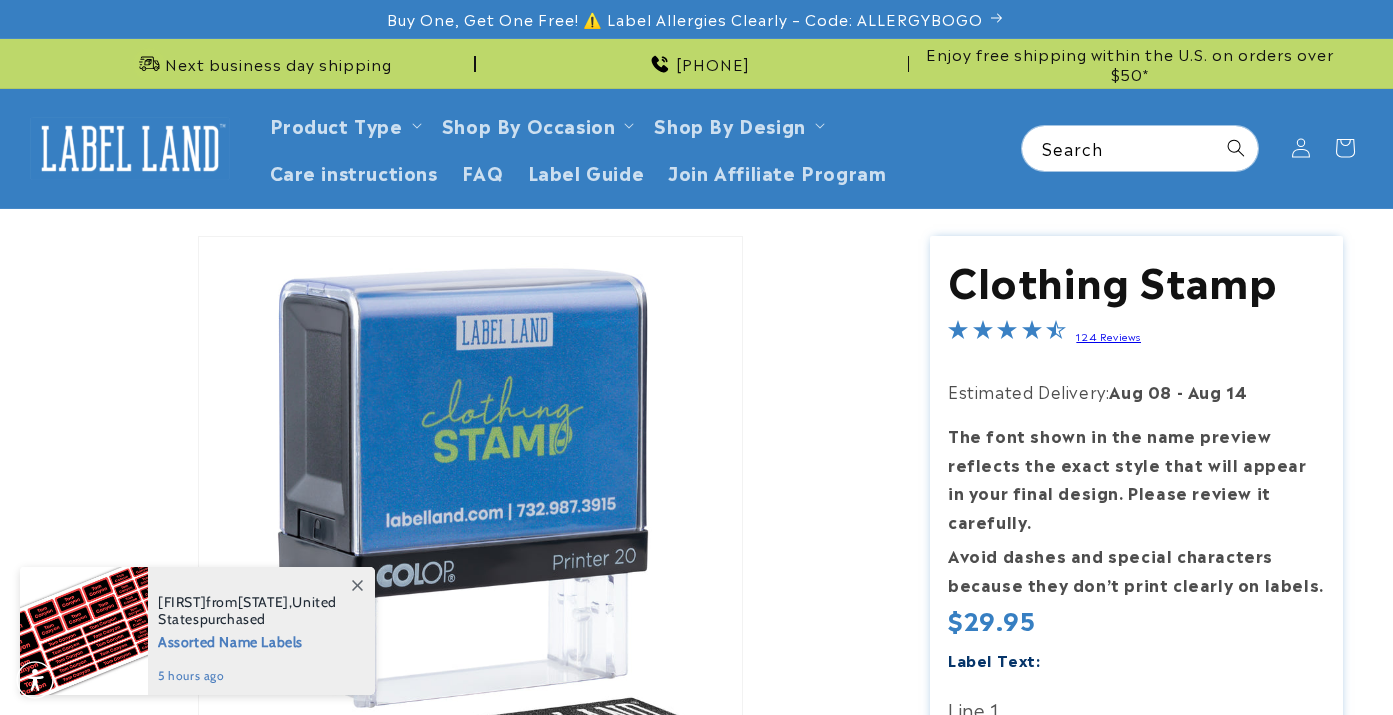 scroll, scrollTop: 0, scrollLeft: 0, axis: both 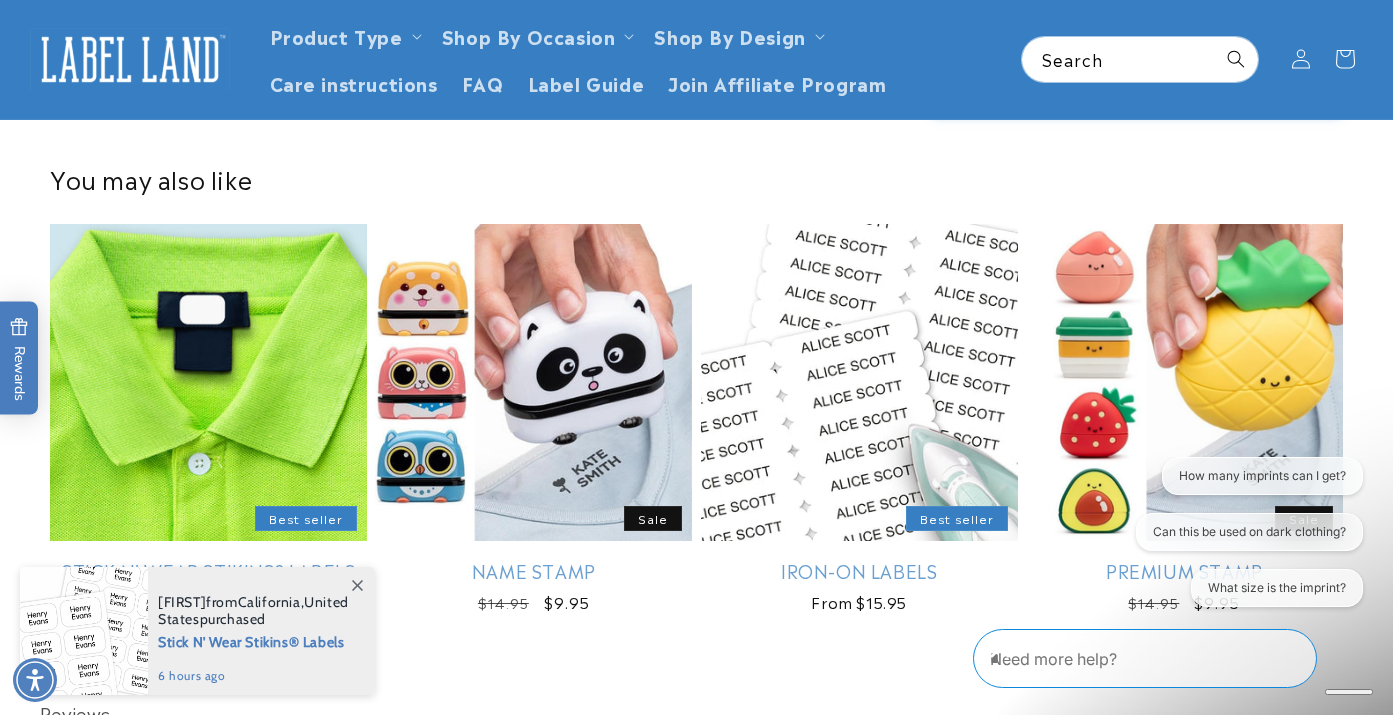 click on "Stick N' Wear Stikins® Labels" at bounding box center (208, 570) 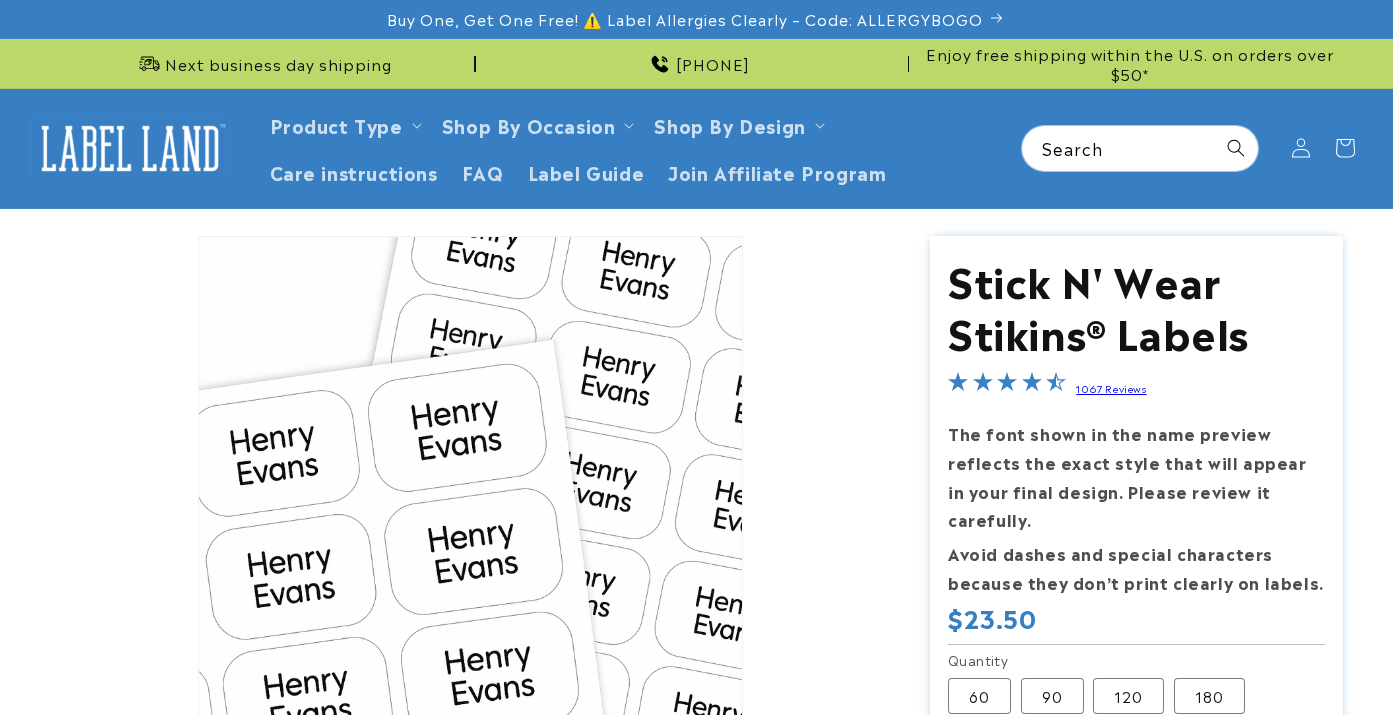scroll, scrollTop: 0, scrollLeft: 0, axis: both 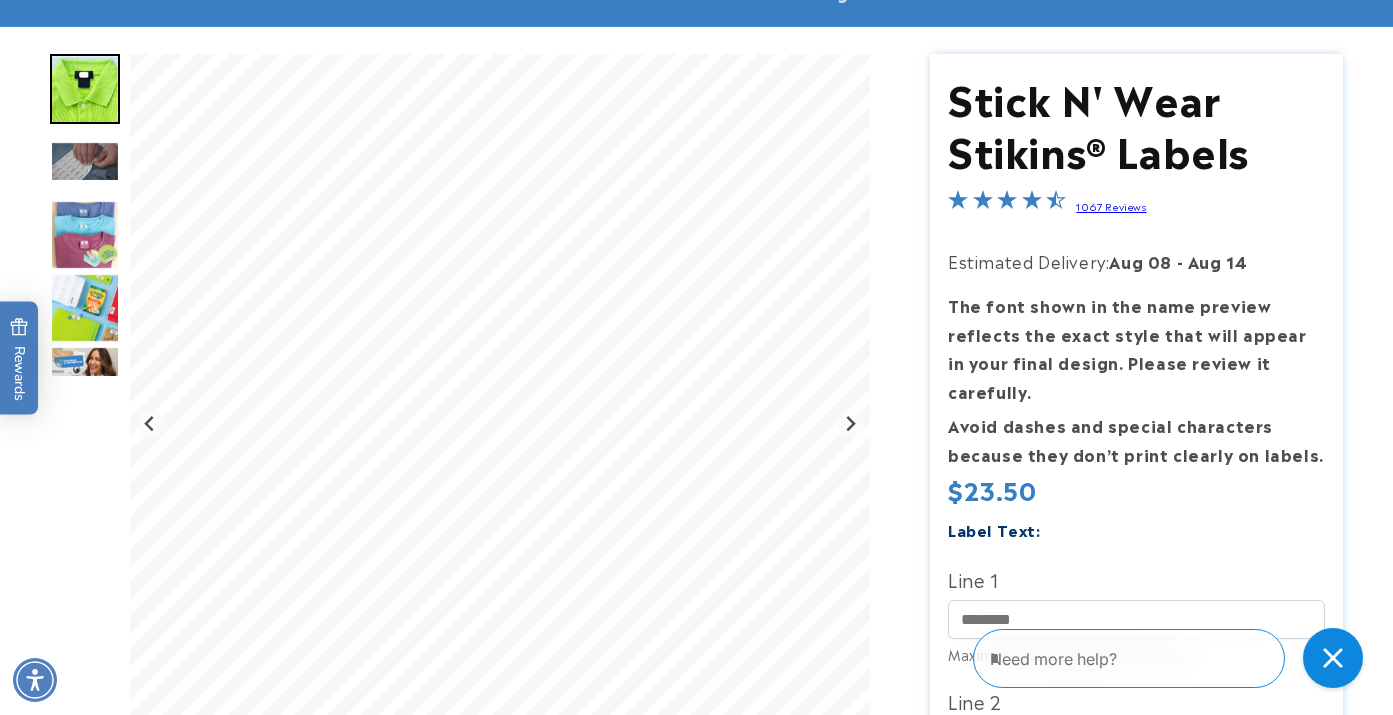 click at bounding box center (85, 161) 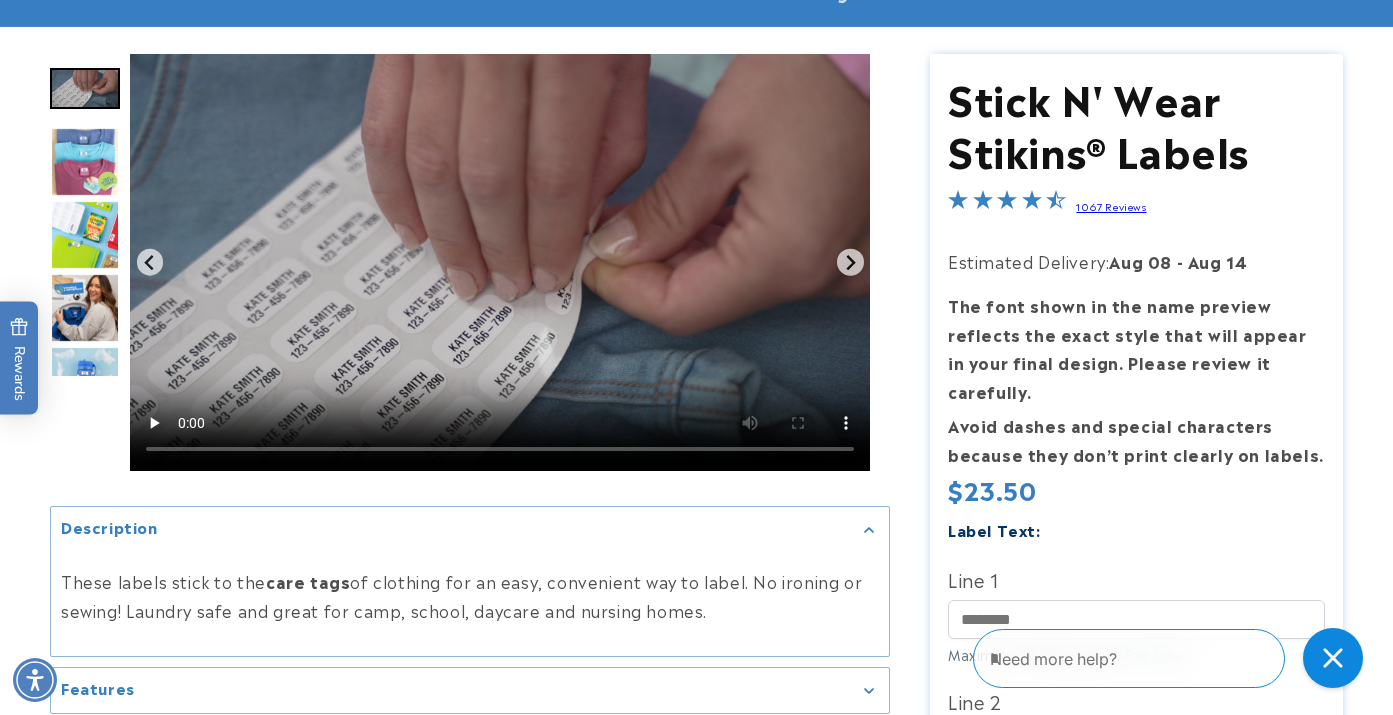 click at bounding box center (85, 235) 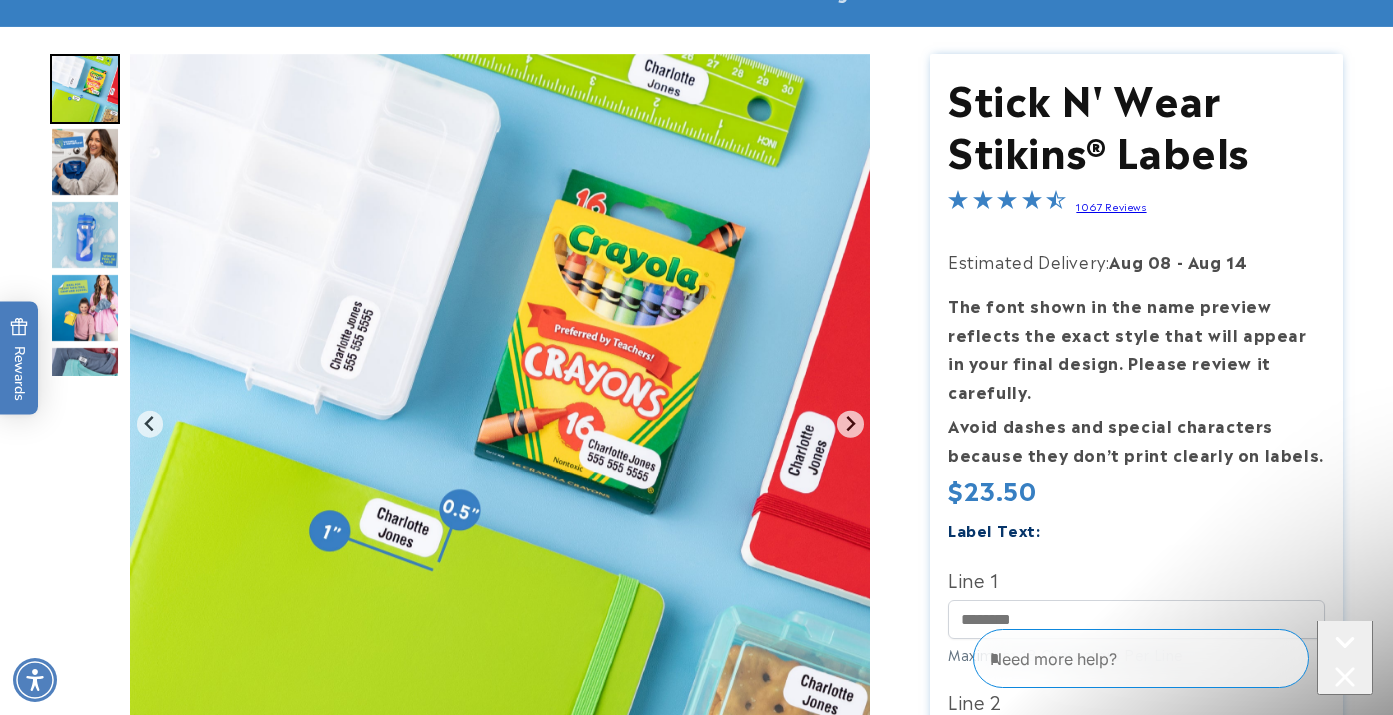 scroll, scrollTop: 0, scrollLeft: 0, axis: both 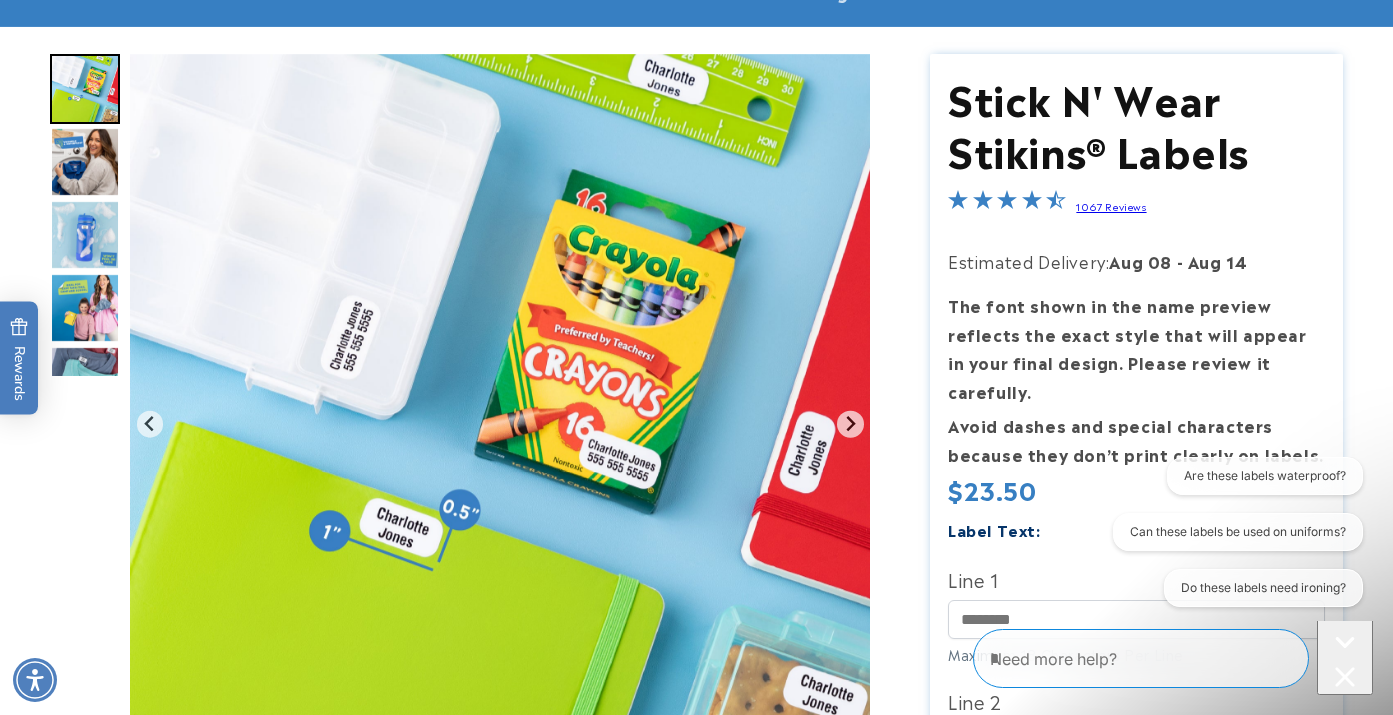 click at bounding box center (85, 308) 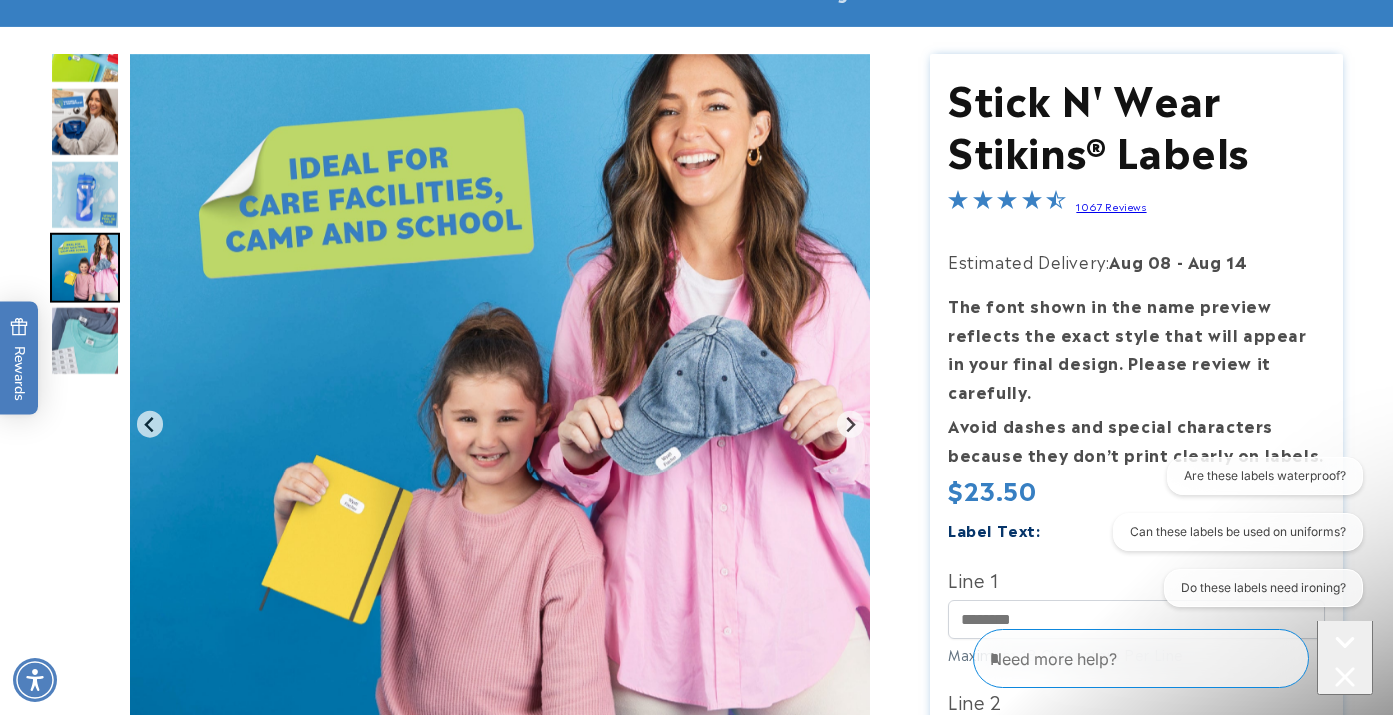click at bounding box center (85, 341) 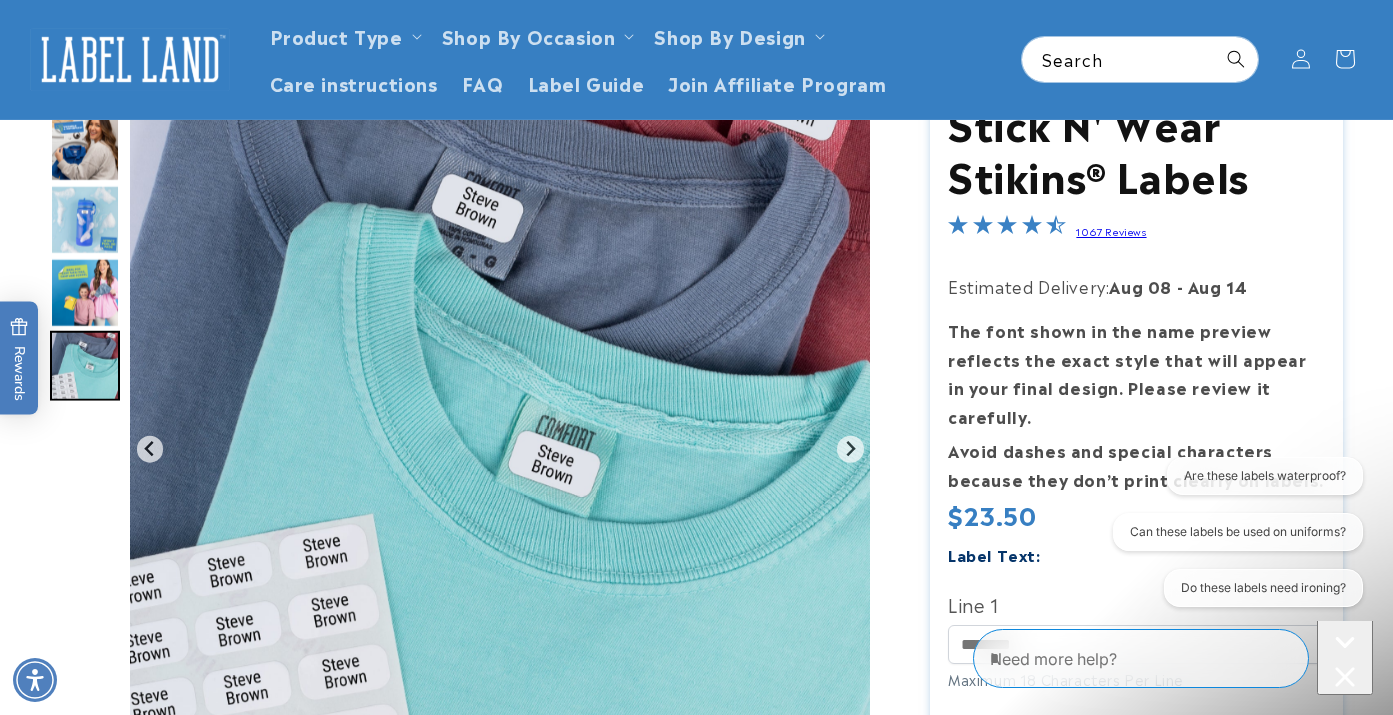 scroll, scrollTop: 140, scrollLeft: 0, axis: vertical 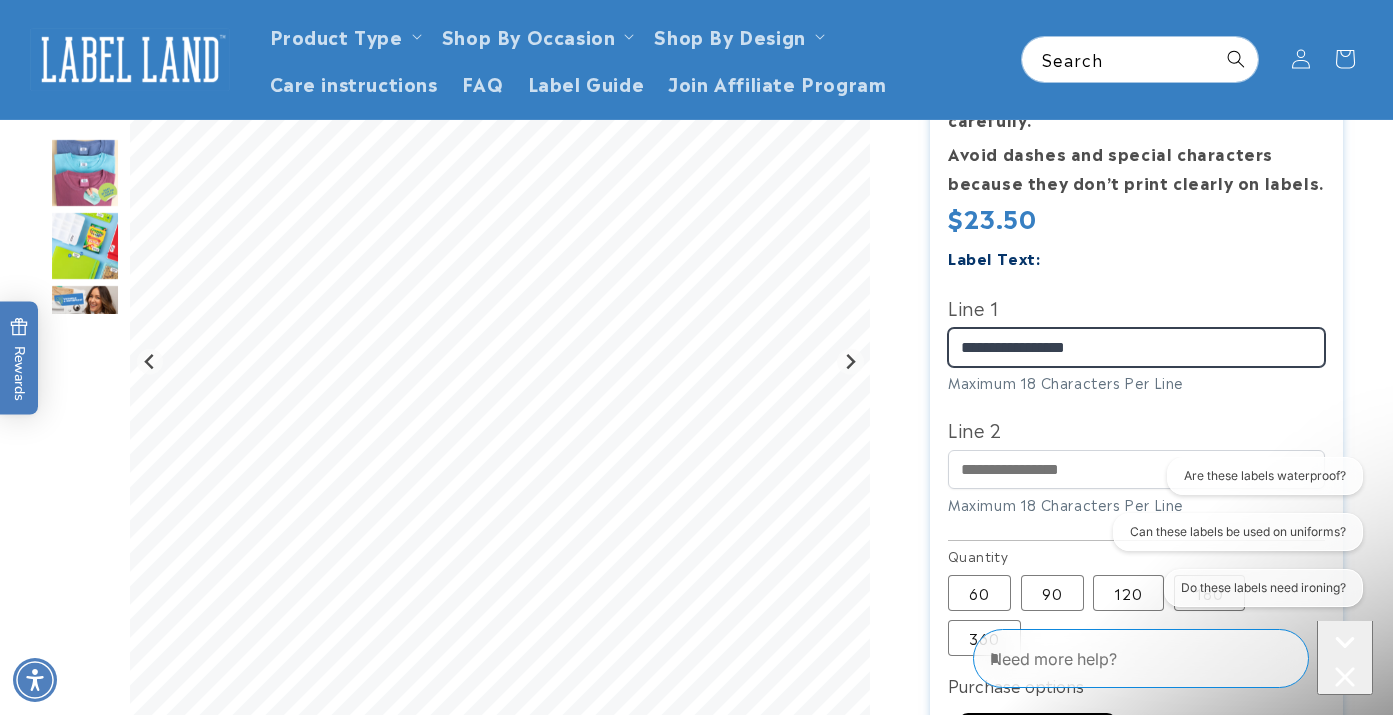 click on "**********" at bounding box center [1137, 347] 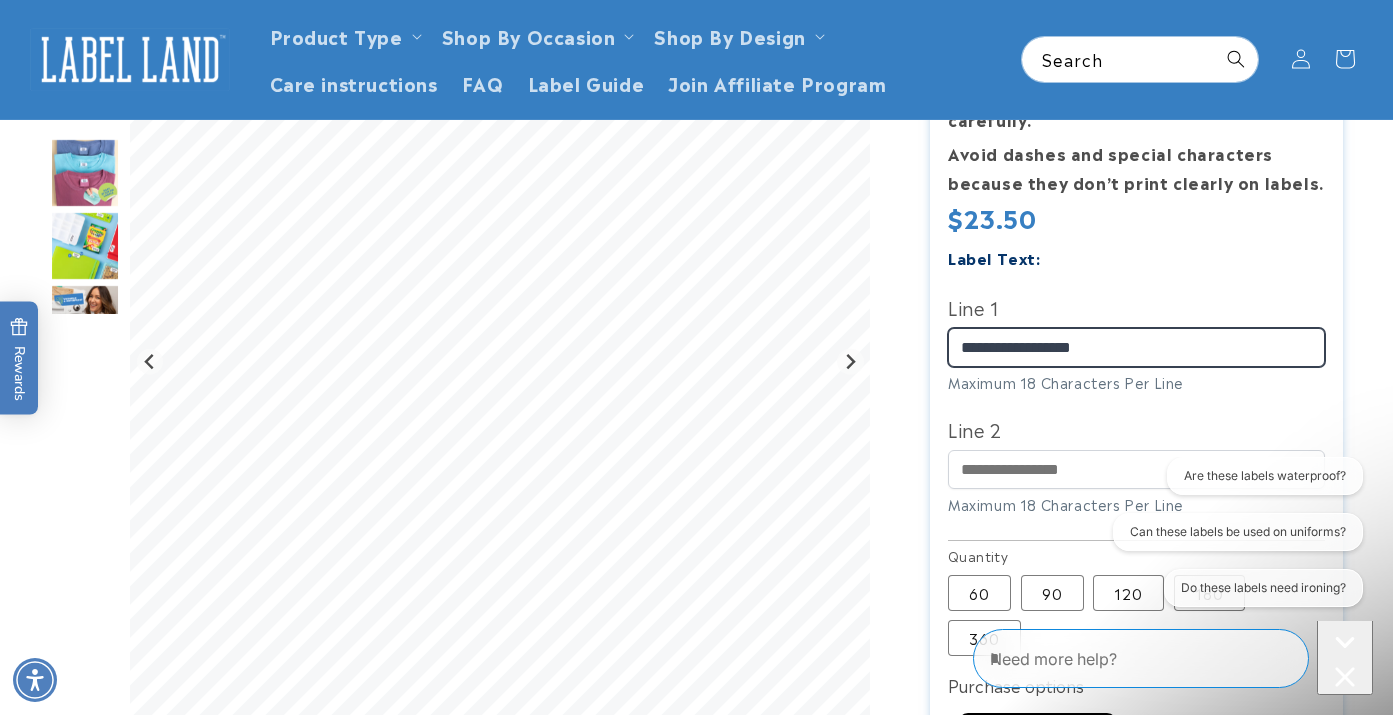 drag, startPoint x: 1013, startPoint y: 344, endPoint x: 1089, endPoint y: 347, distance: 76.05919 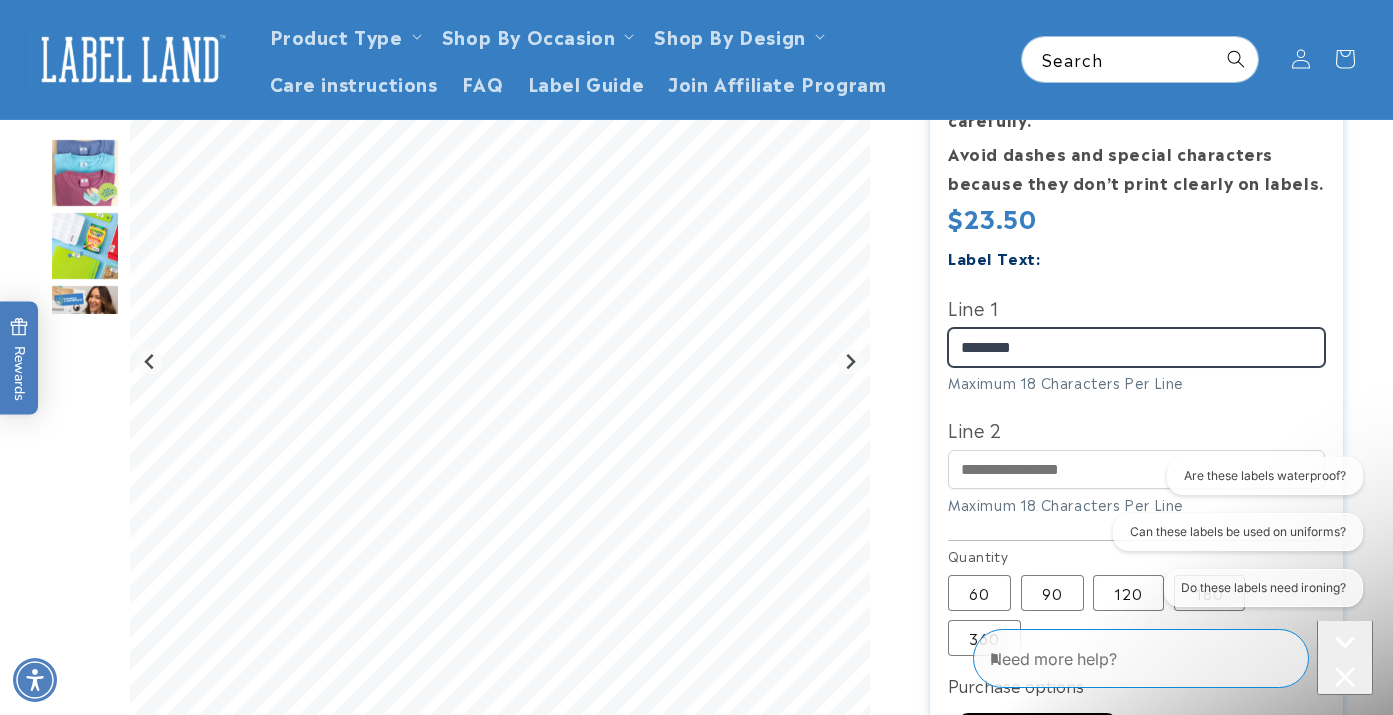 type on "******" 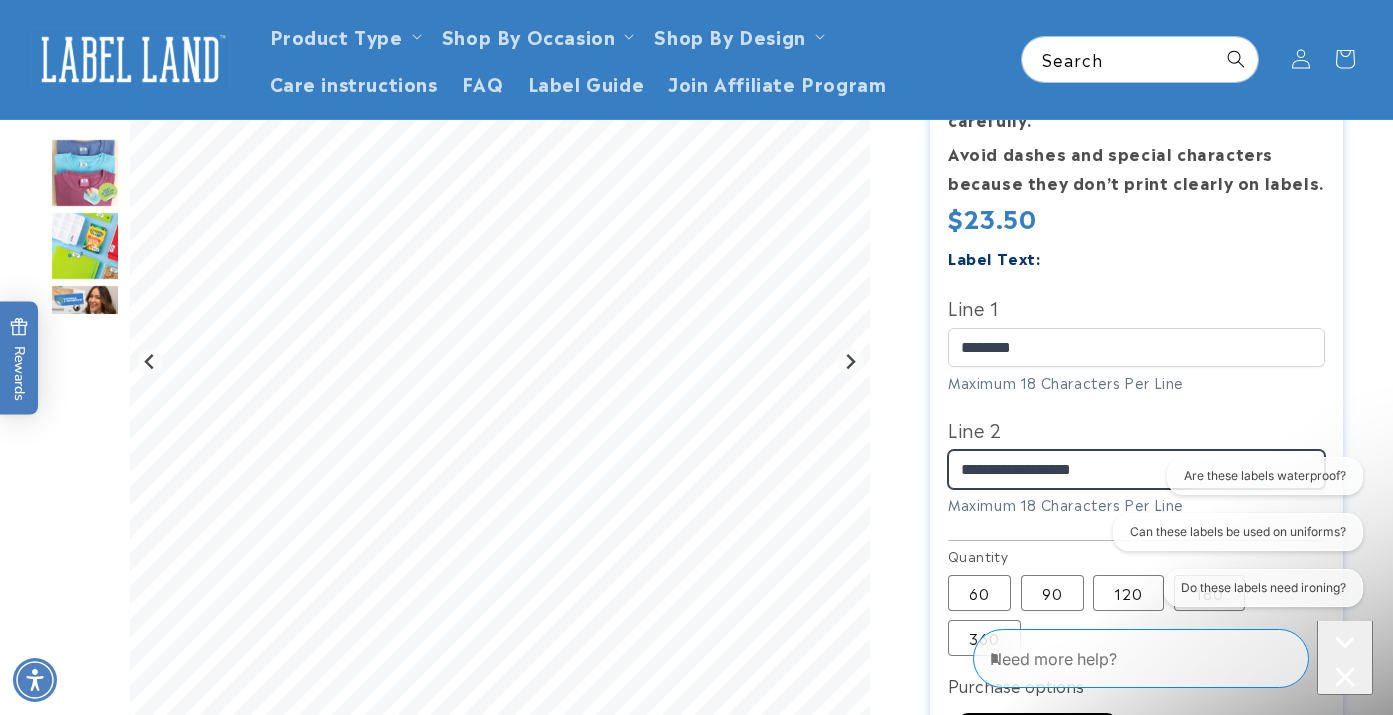 type on "**********" 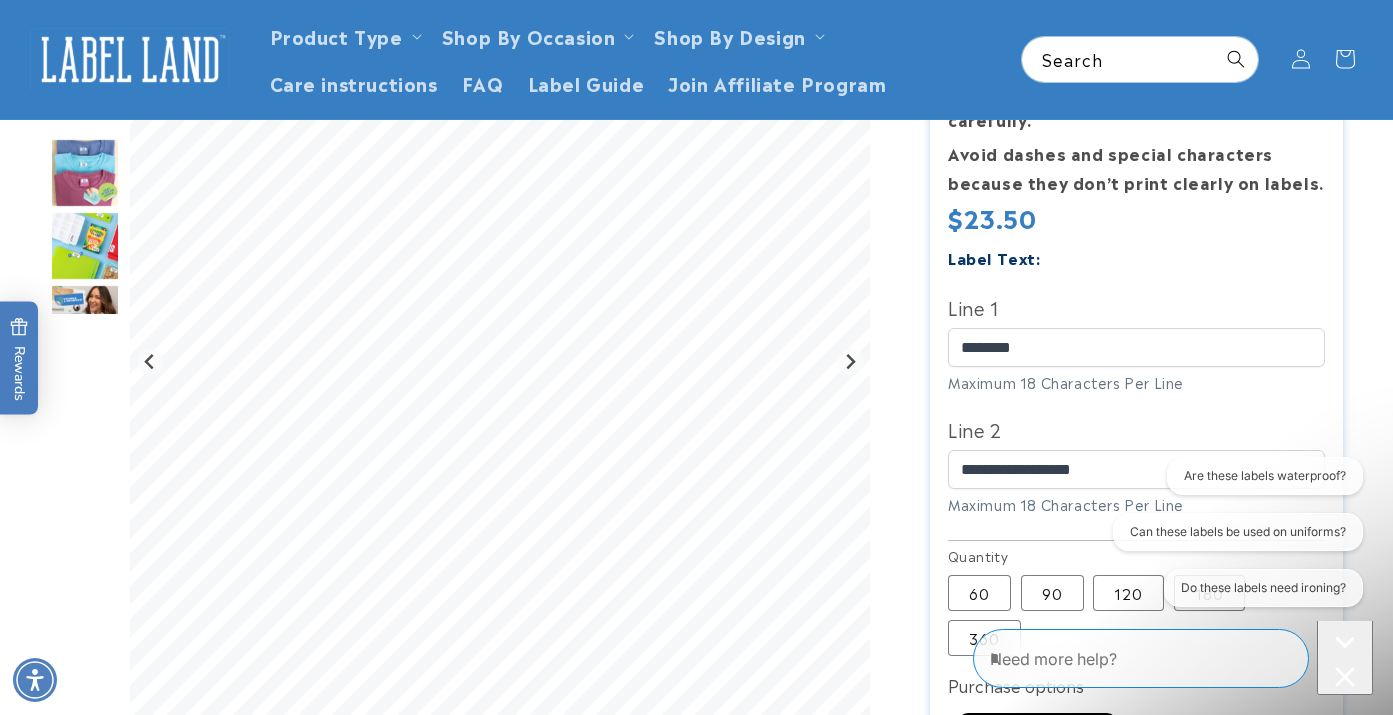 click on "Are these labels waterproof? Can these labels be used on uniforms? Do these labels need ironing?" at bounding box center [1228, 536] 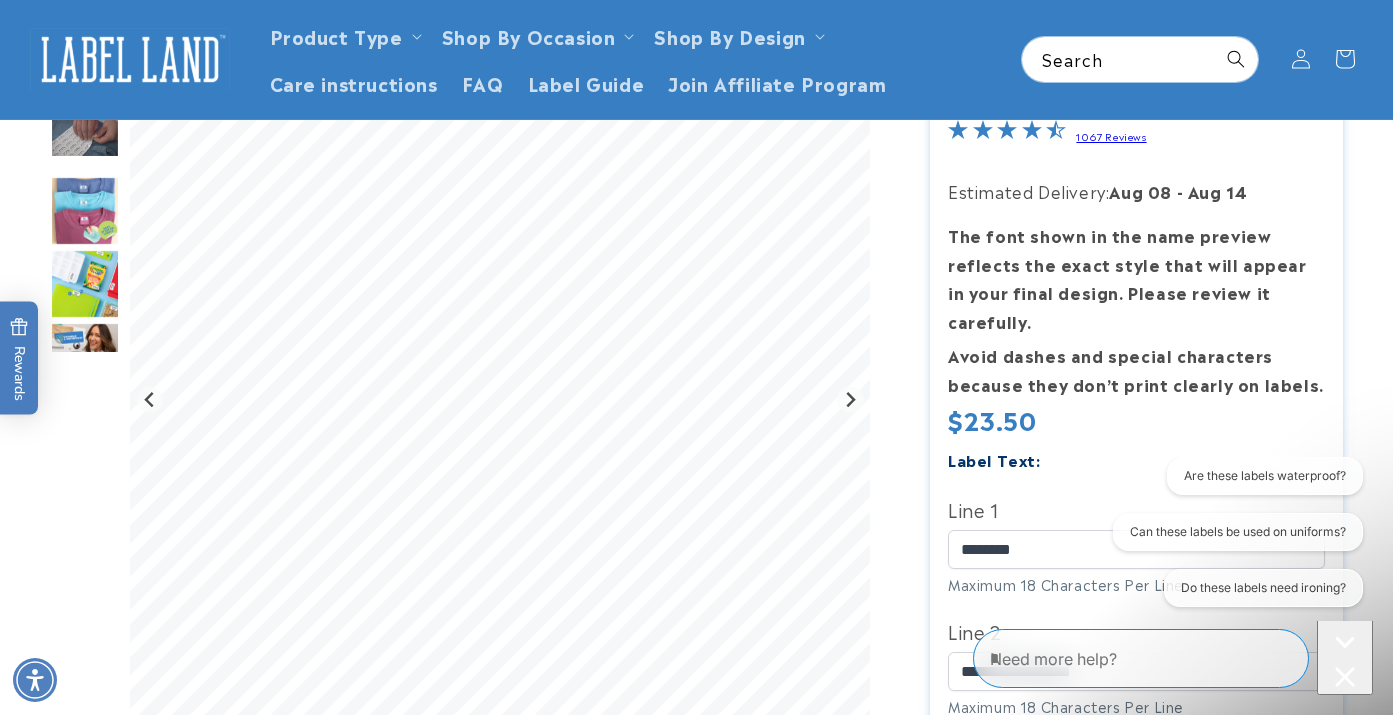 scroll, scrollTop: 241, scrollLeft: 0, axis: vertical 